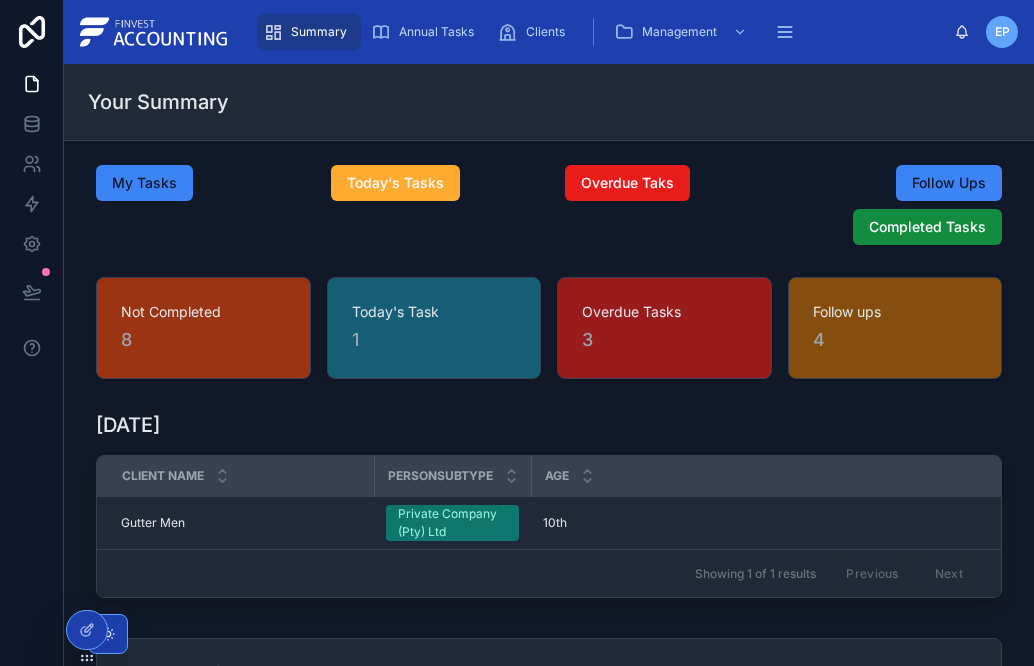 scroll, scrollTop: 0, scrollLeft: 0, axis: both 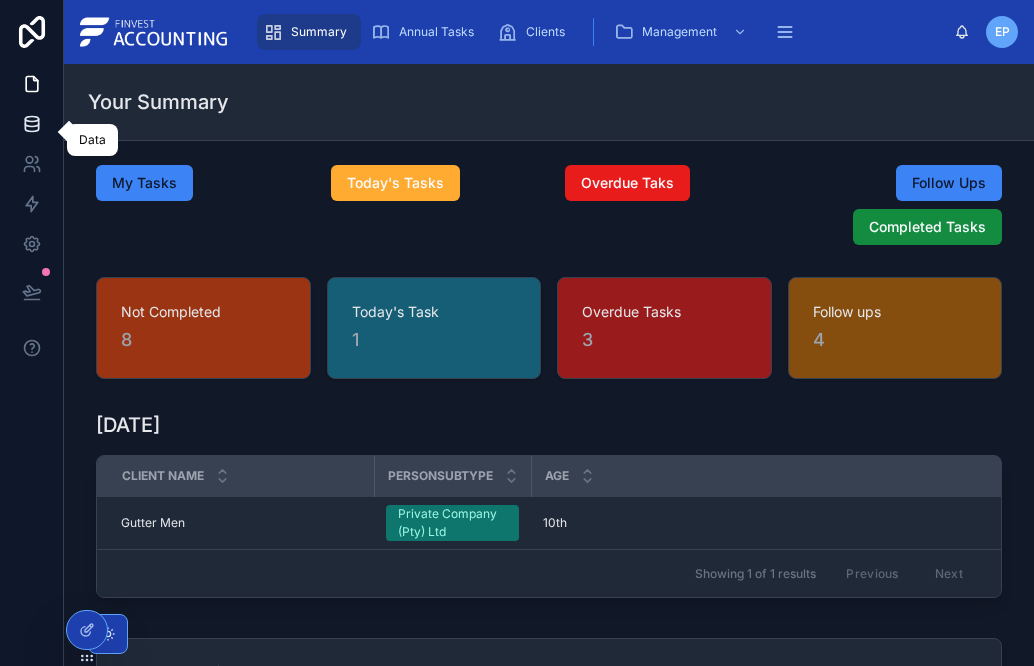 click 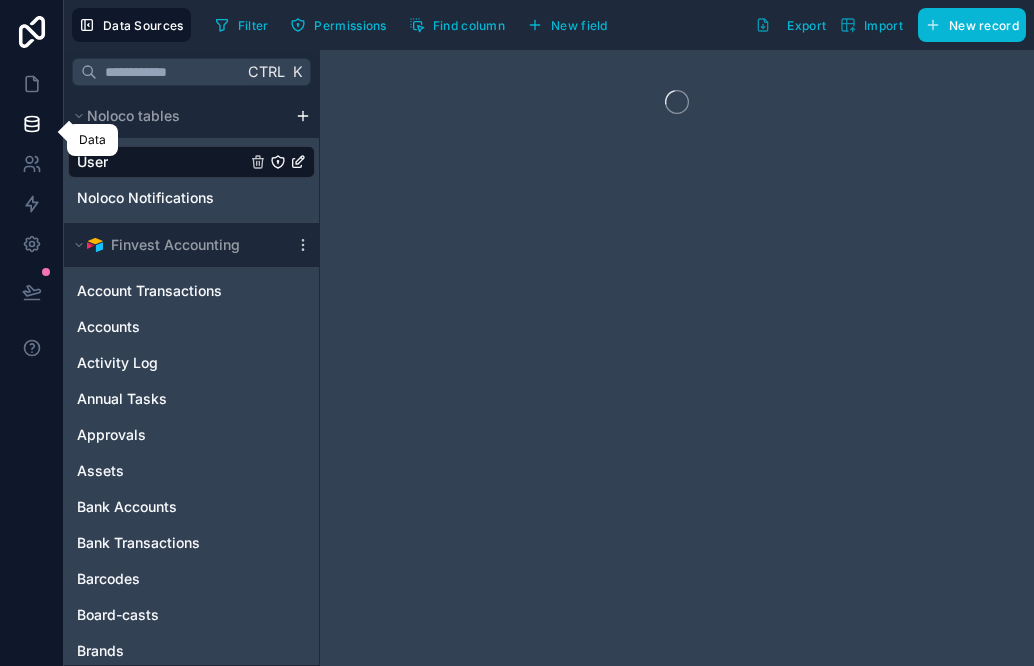 drag, startPoint x: 29, startPoint y: 124, endPoint x: 24, endPoint y: 134, distance: 11.18034 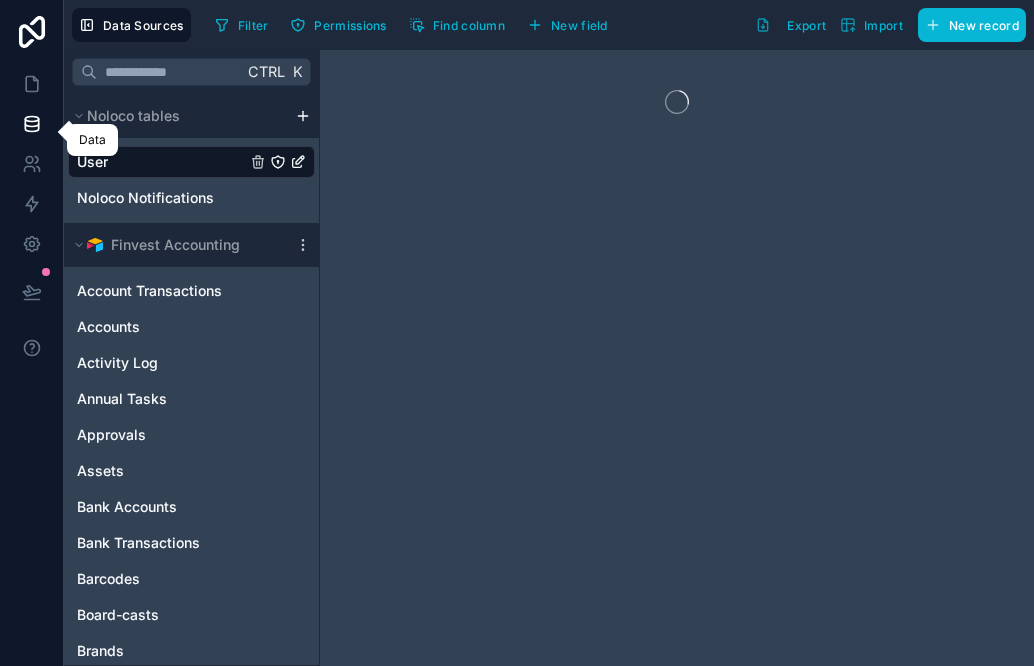 click at bounding box center [32, 333] 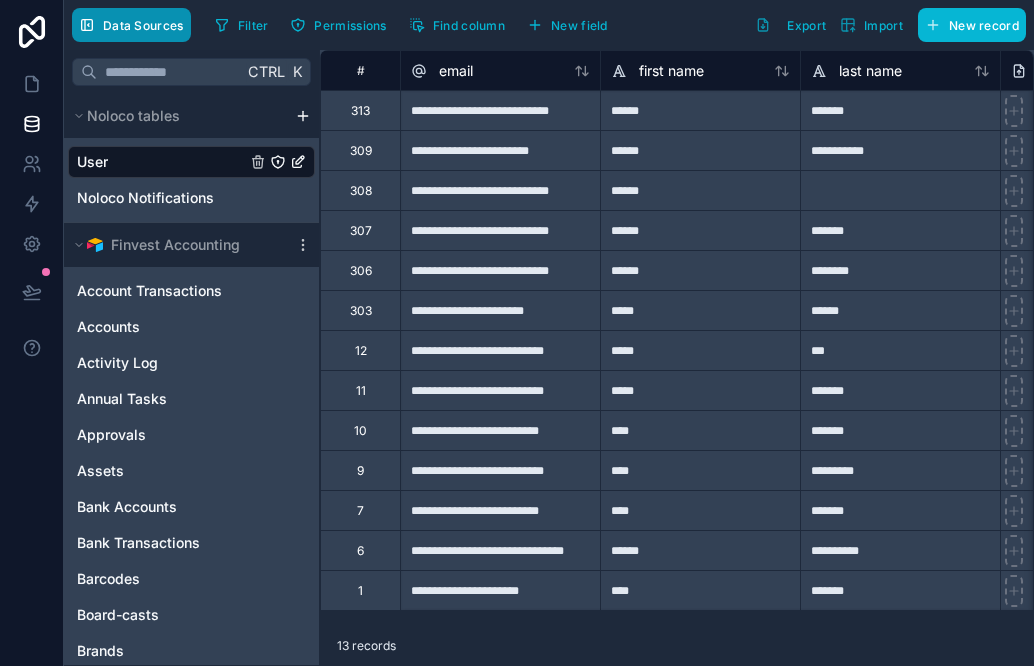 click on "Data Sources" at bounding box center (143, 25) 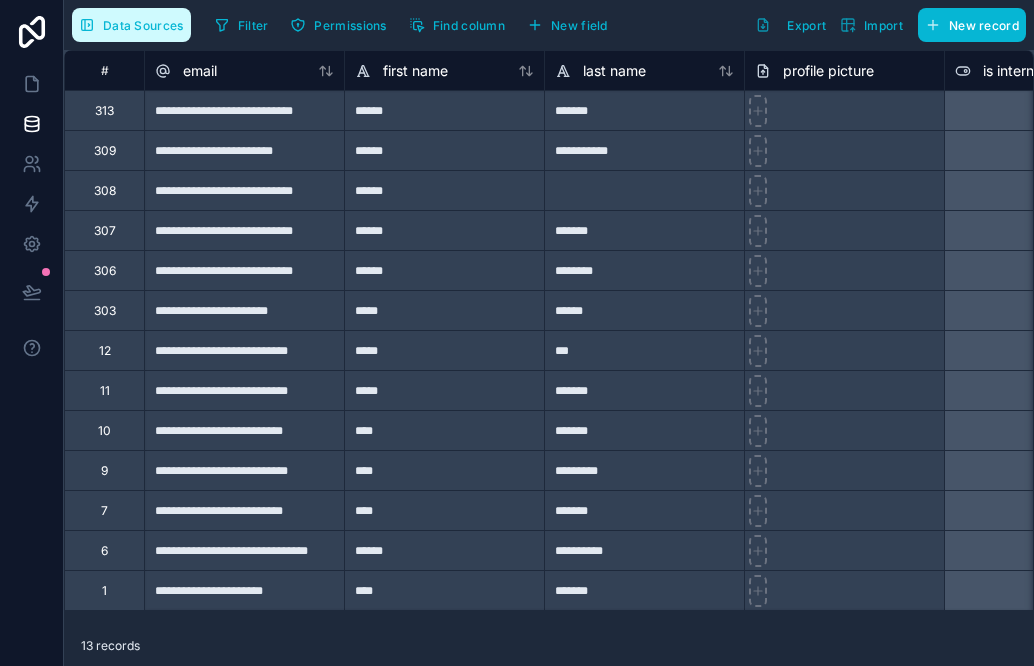 click on "Data Sources" at bounding box center (143, 25) 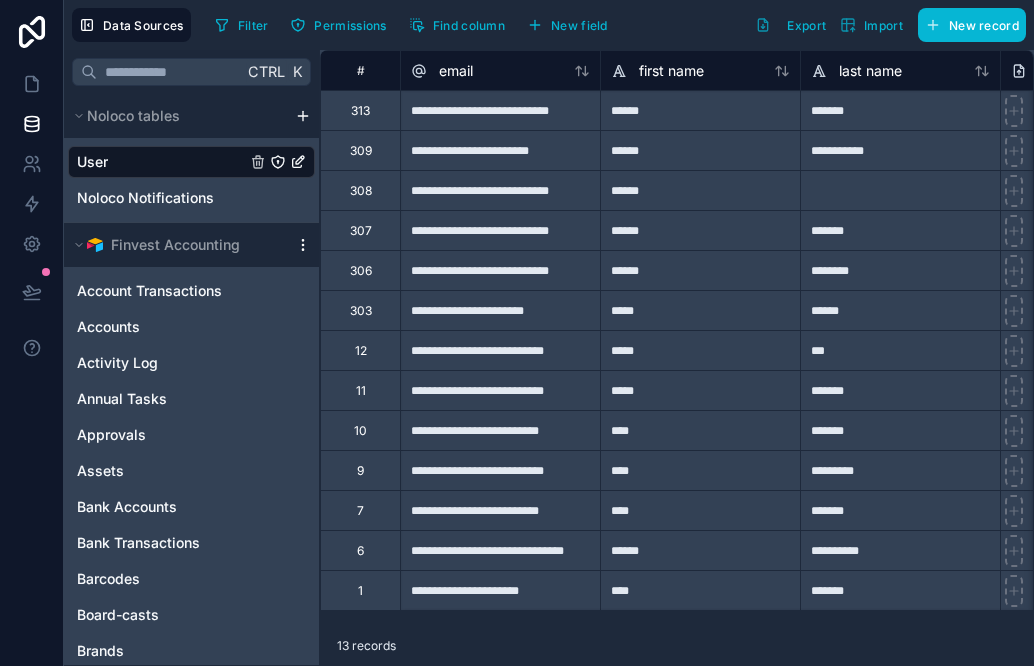 click 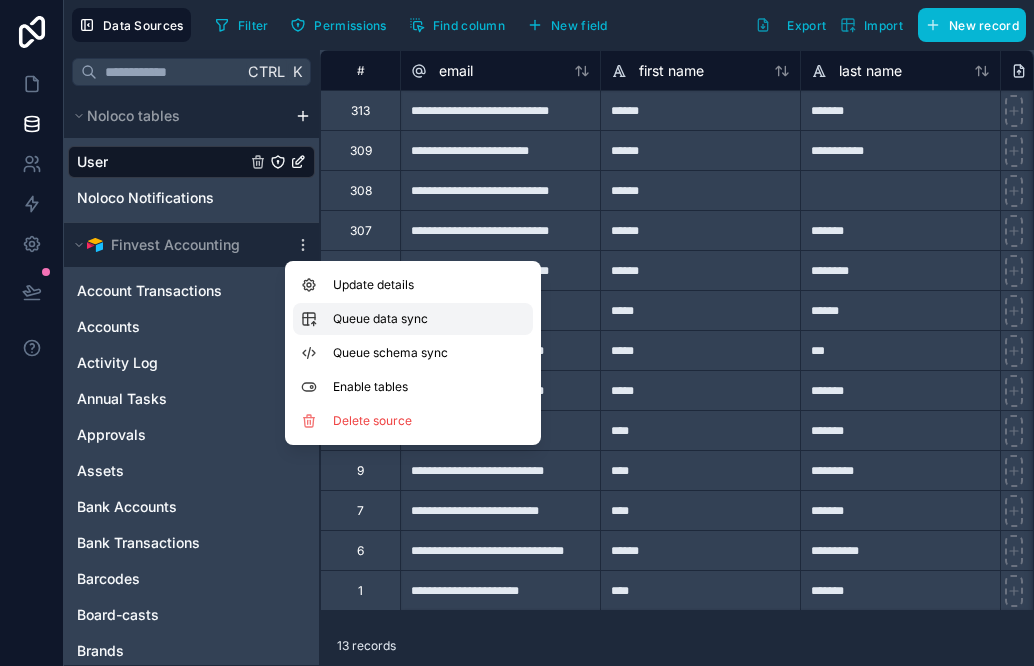 click on "Queue data sync" at bounding box center (405, 319) 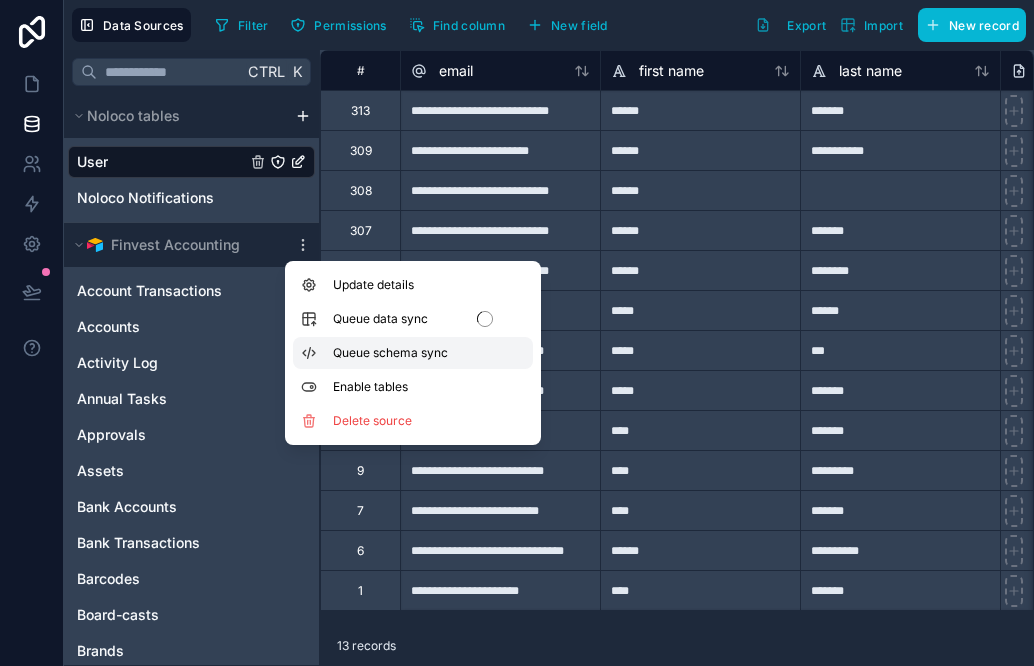 click on "Queue schema sync" at bounding box center [405, 353] 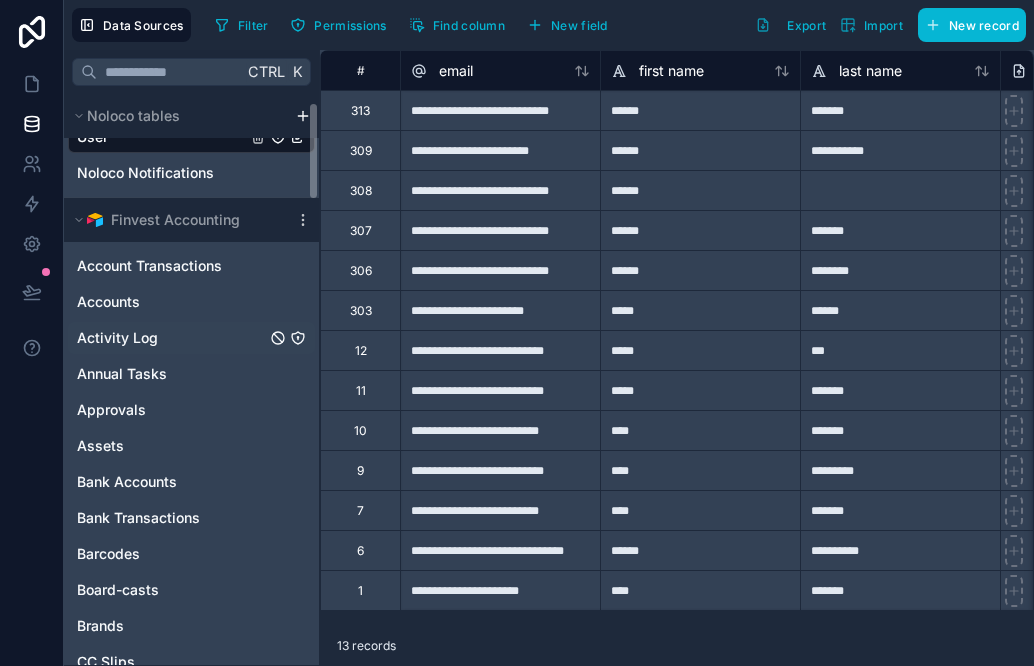 scroll, scrollTop: 0, scrollLeft: 0, axis: both 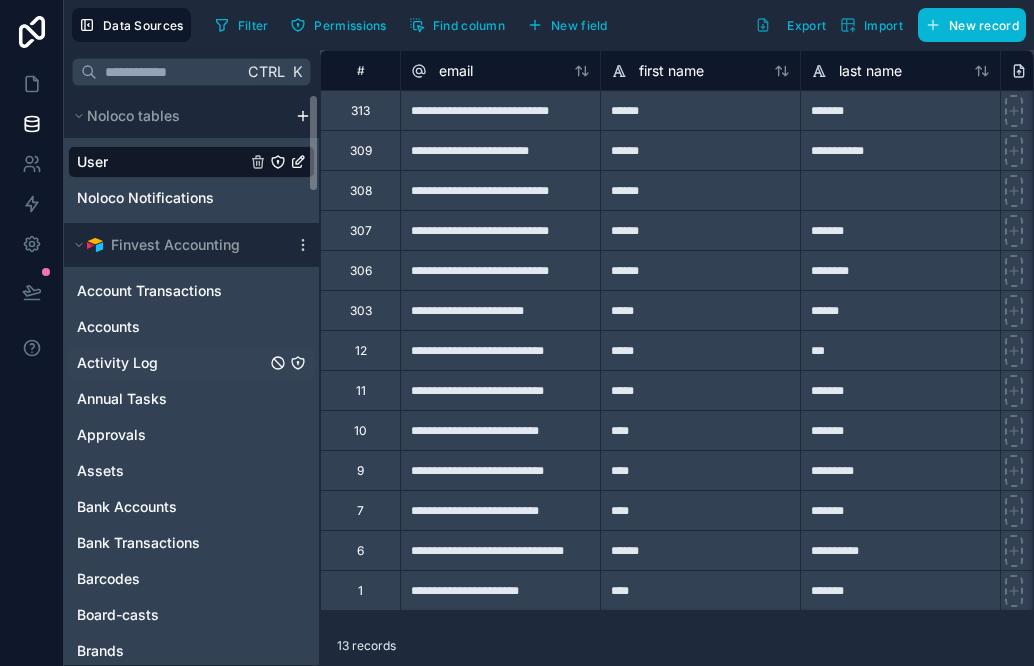 click on "Activity Log" at bounding box center [117, 363] 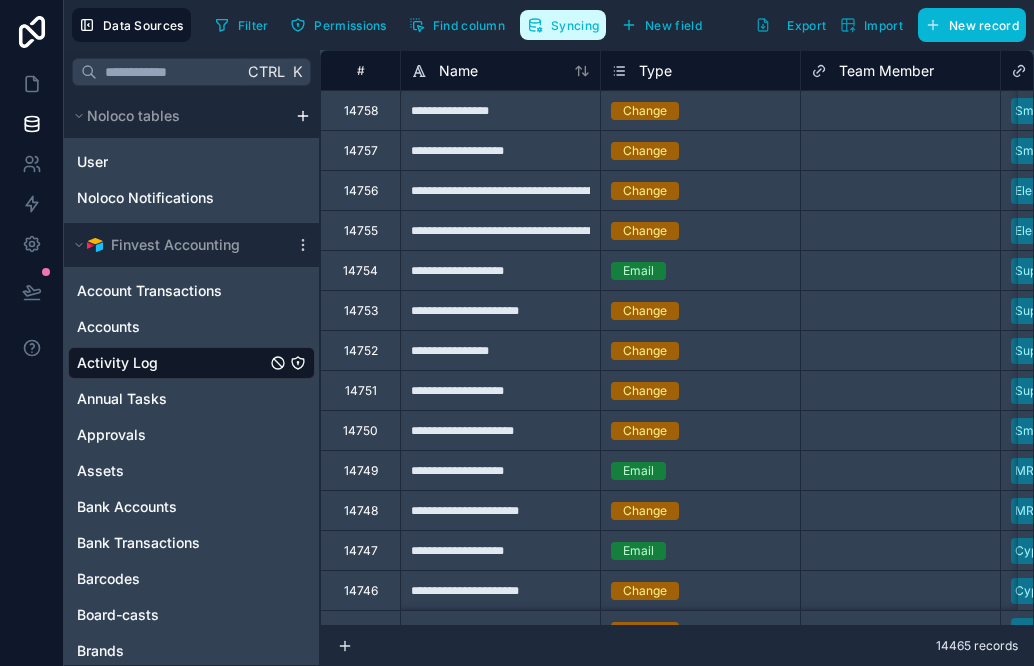 click on "Syncing" at bounding box center (563, 25) 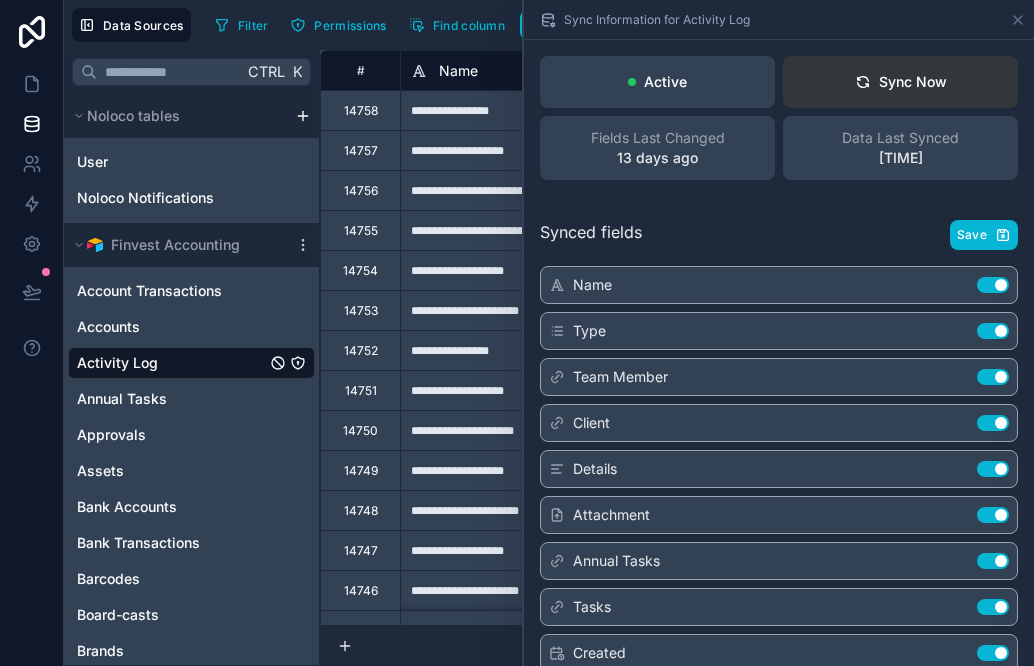 click on "Sync Now" at bounding box center [900, 82] 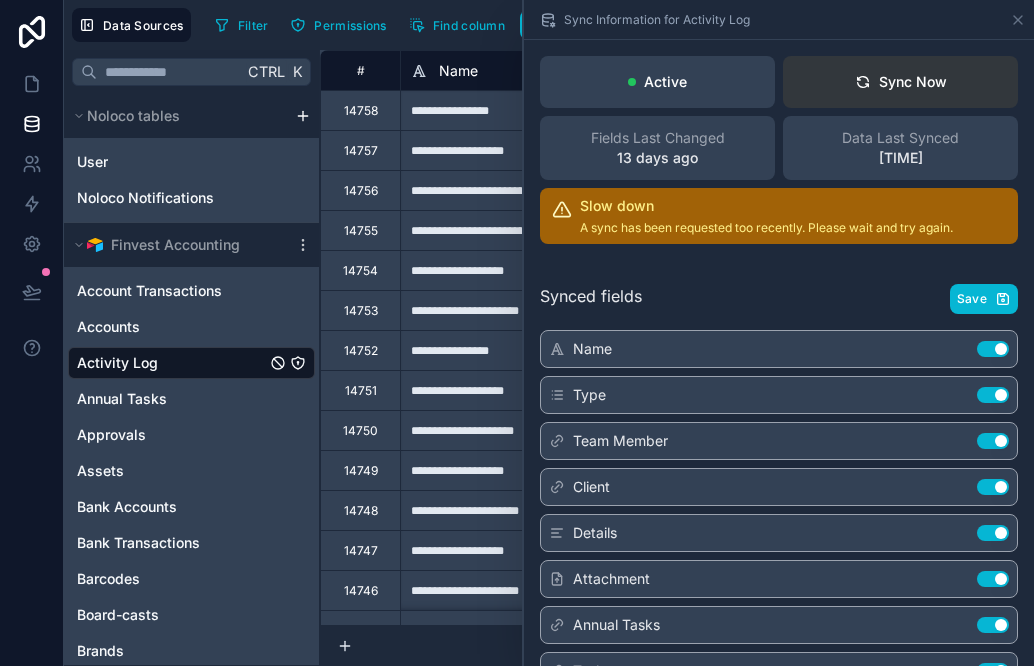 click on "Sync Now" at bounding box center (900, 82) 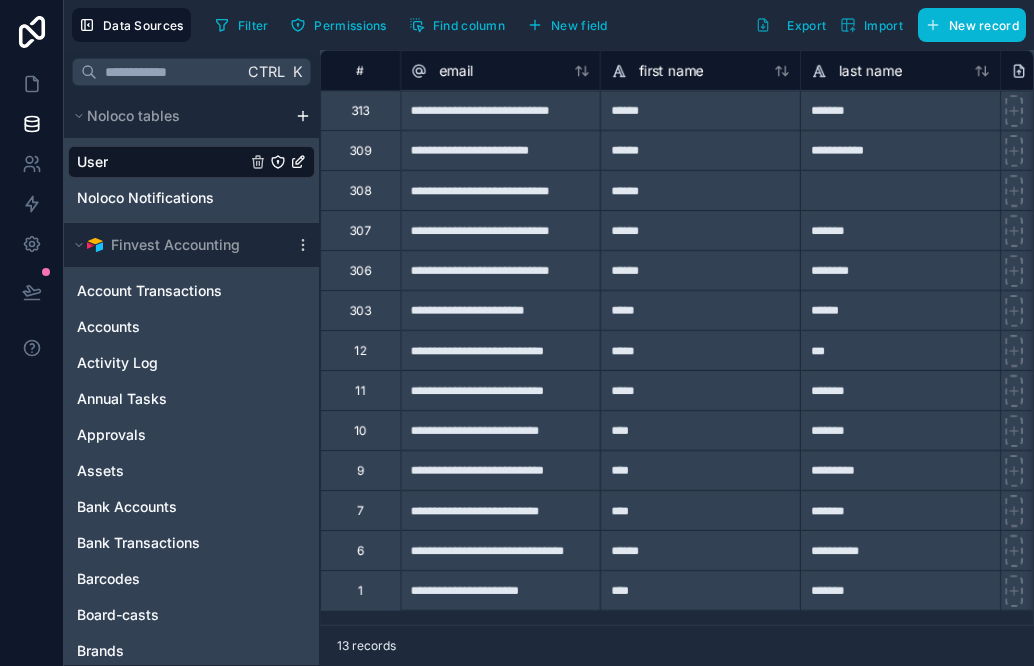 scroll, scrollTop: 0, scrollLeft: 0, axis: both 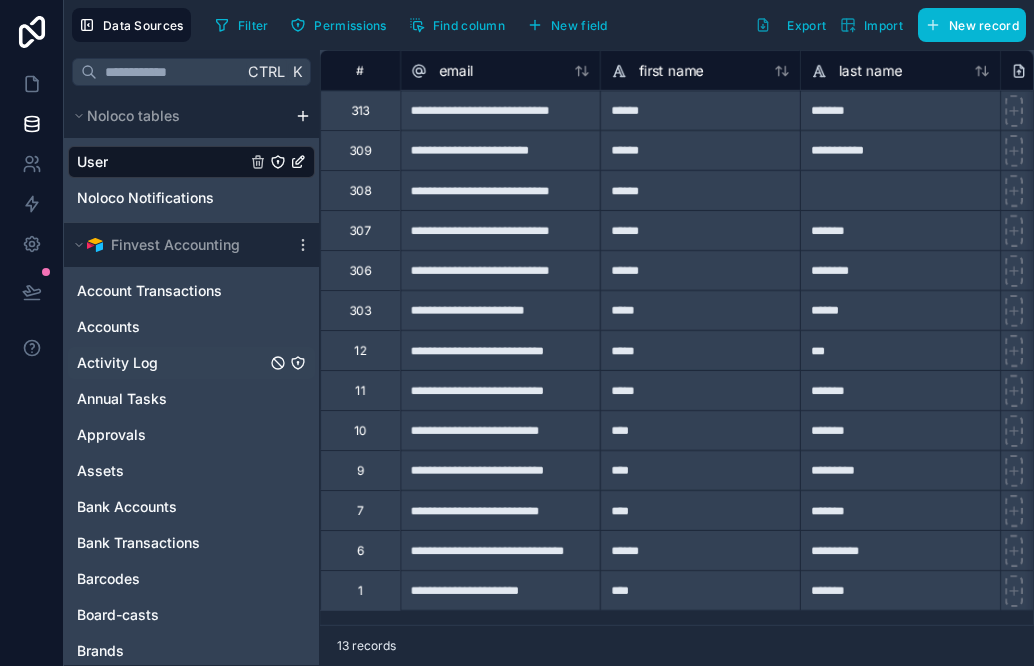 click on "Activity Log" at bounding box center (191, 363) 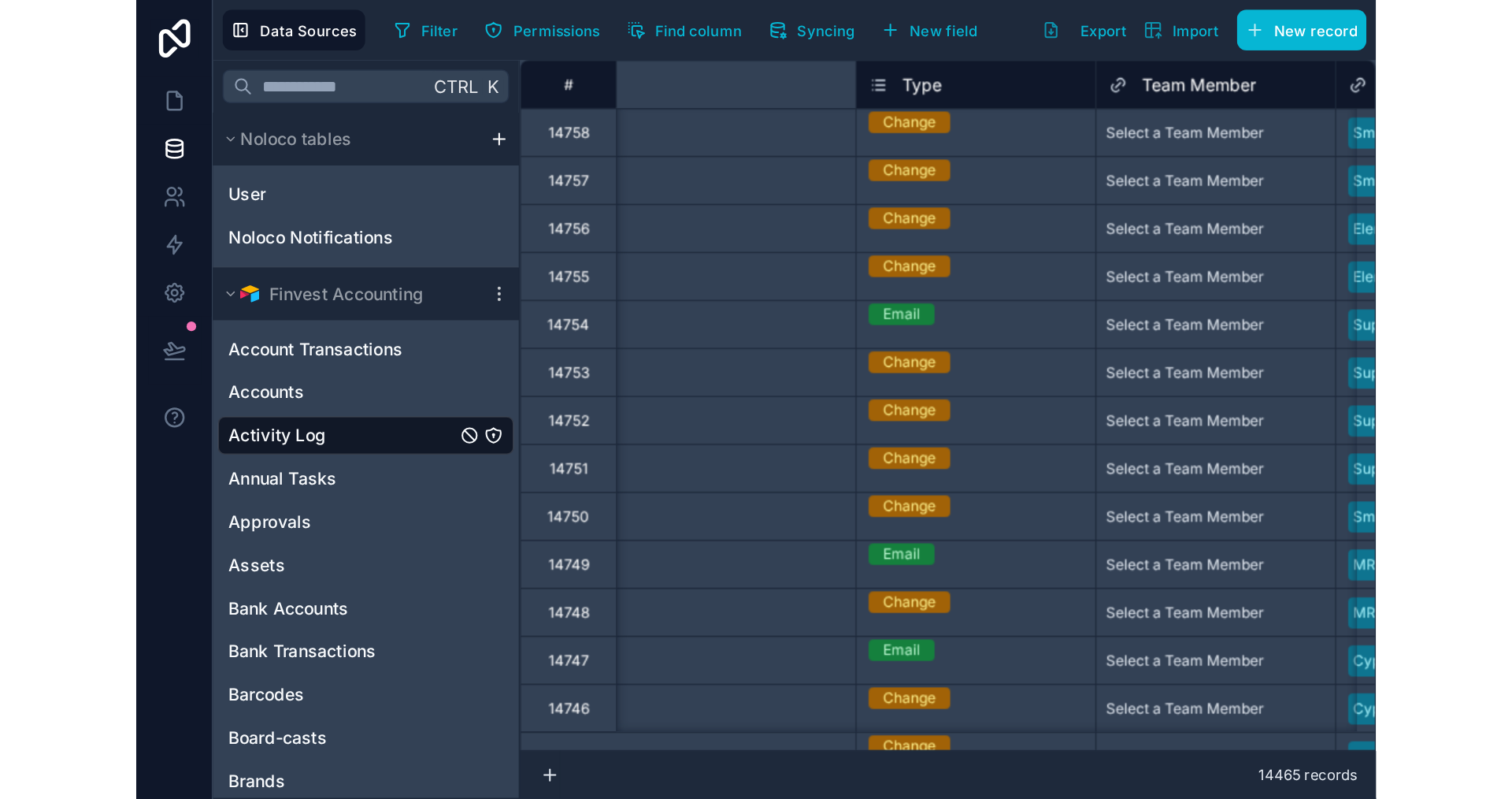 scroll, scrollTop: 0, scrollLeft: 521, axis: horizontal 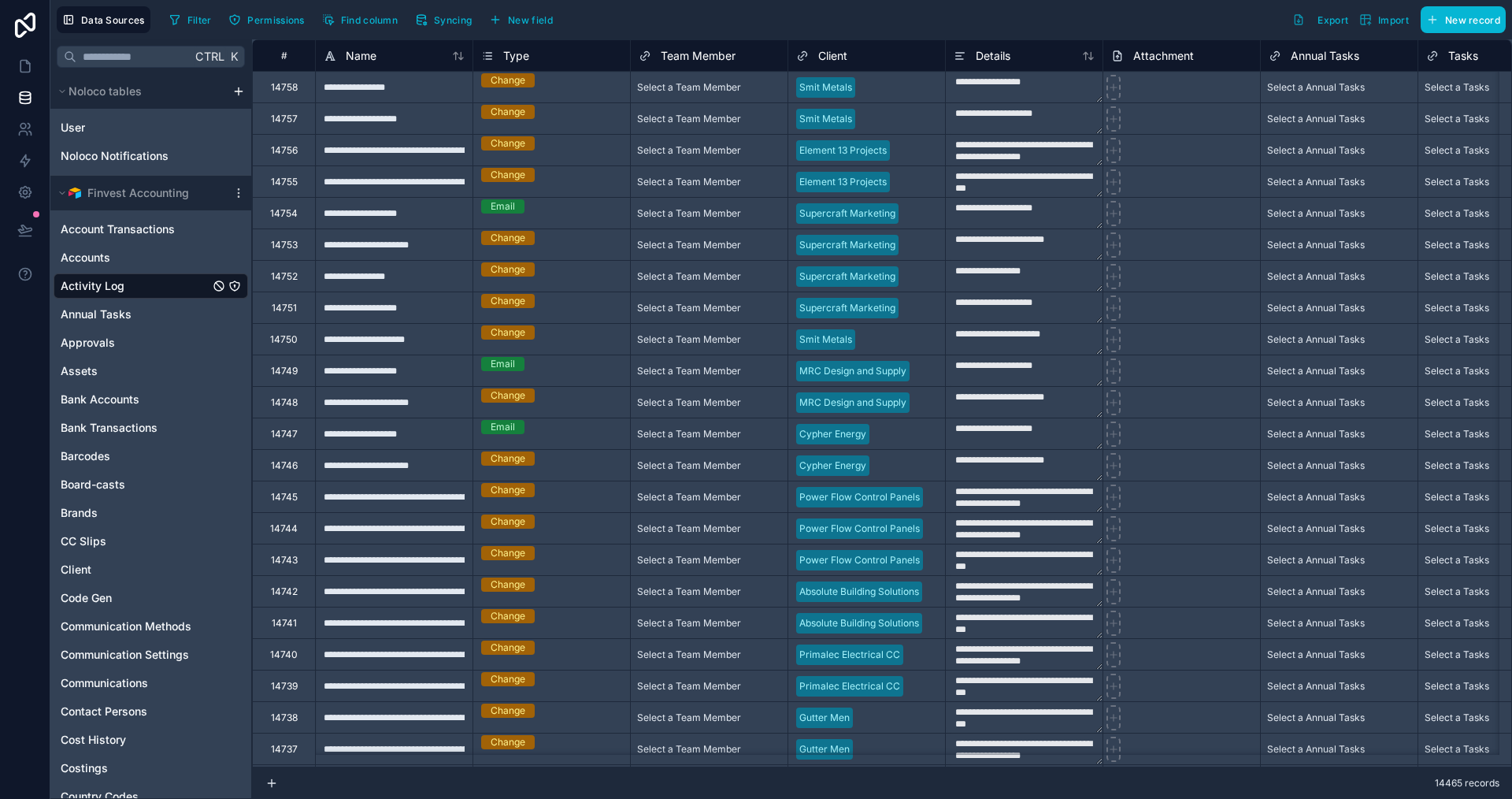drag, startPoint x: 1192, startPoint y: 31, endPoint x: 1070, endPoint y: 18, distance: 122.69067 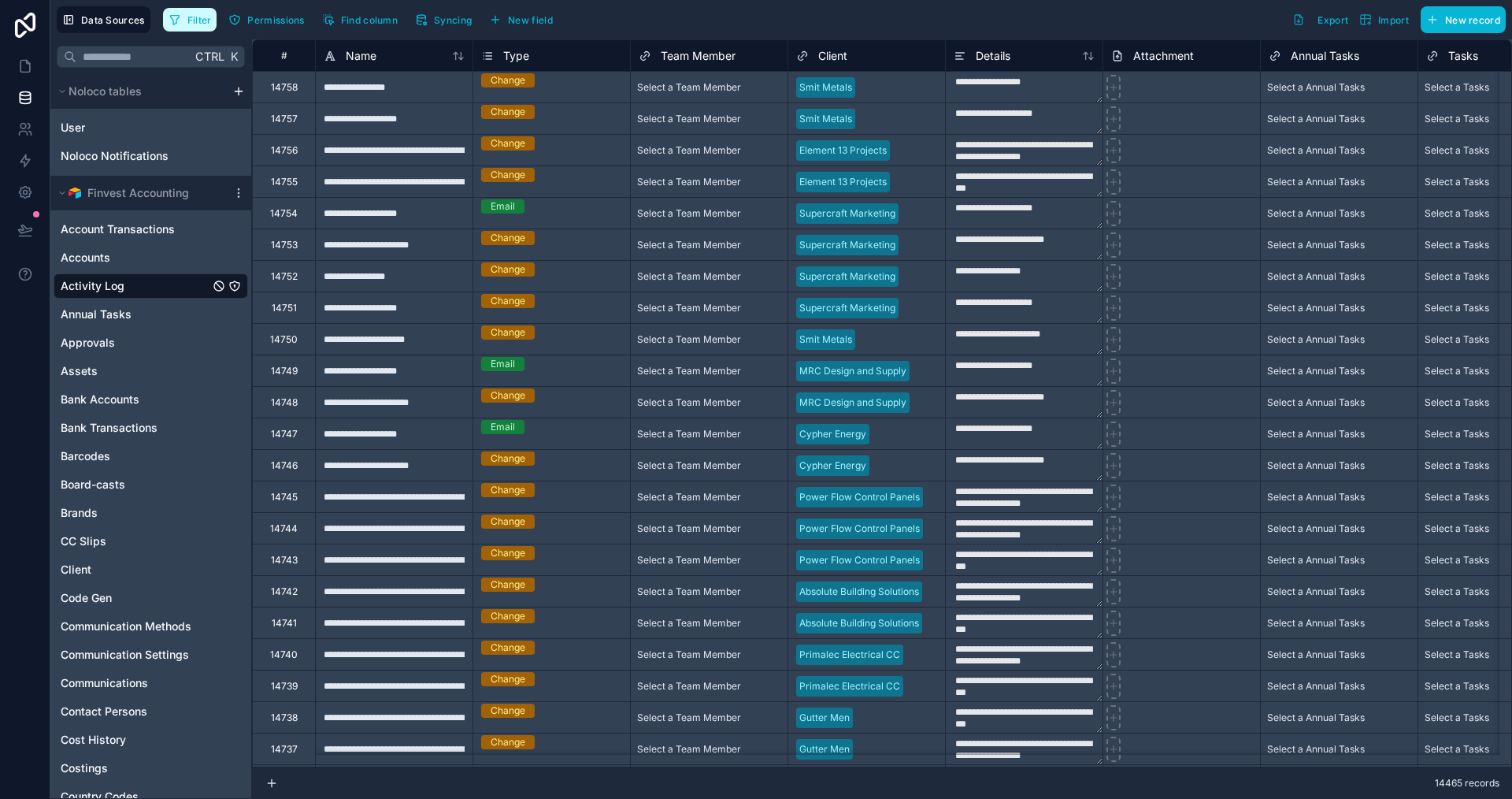 click on "Filter" at bounding box center [190, 20] 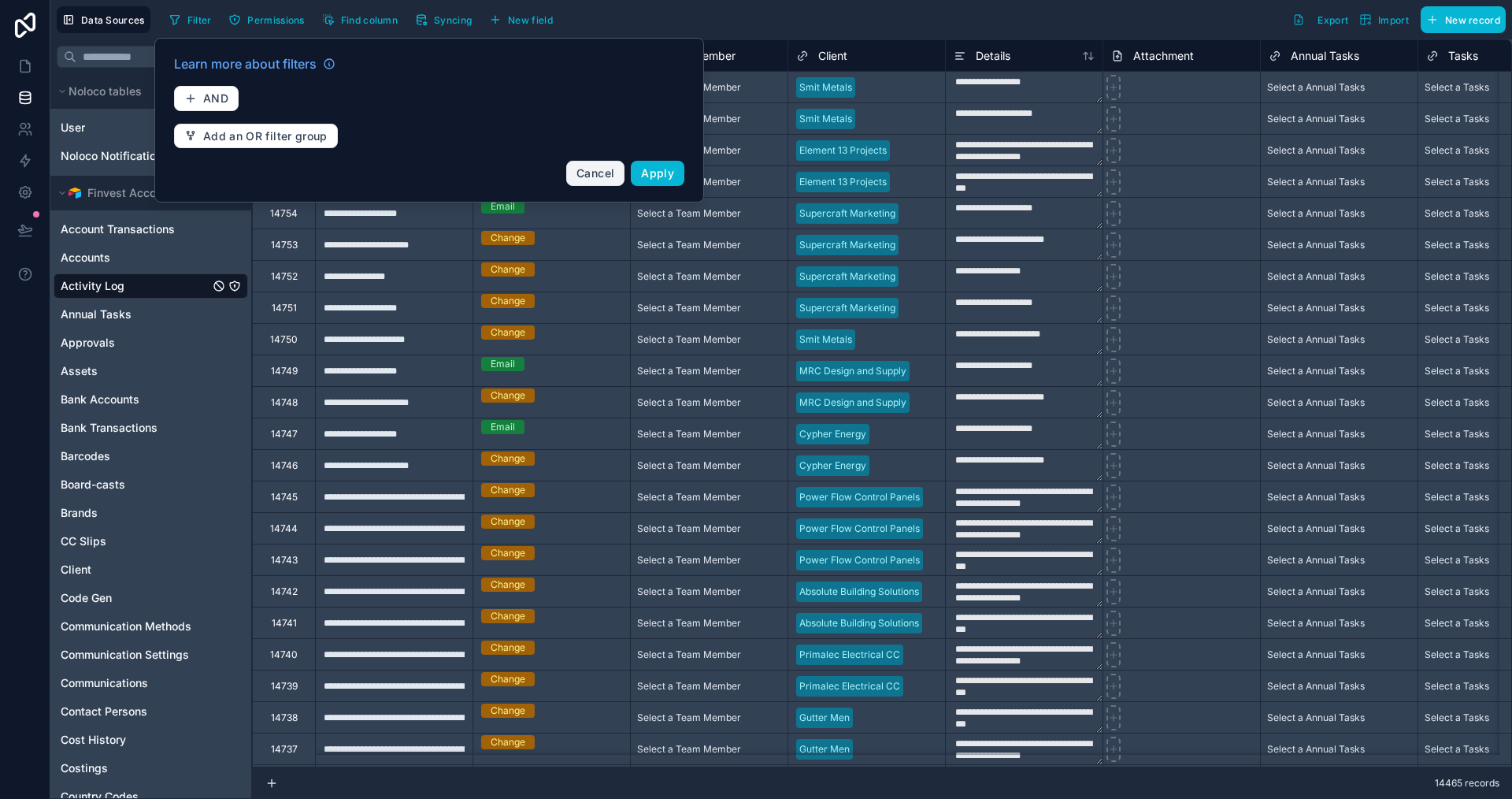 click on "Cancel" at bounding box center [595, 173] 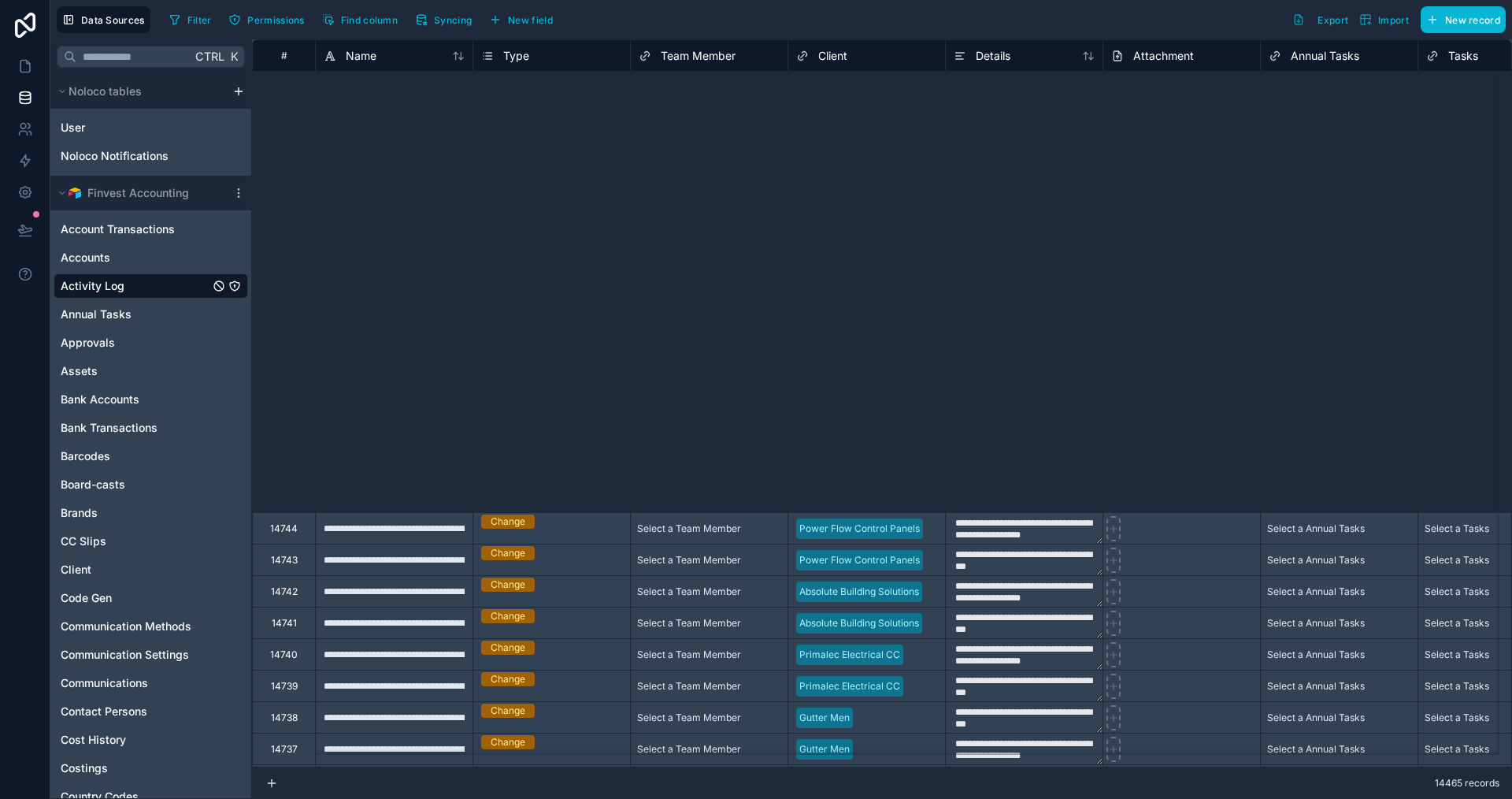scroll, scrollTop: 630, scrollLeft: 0, axis: vertical 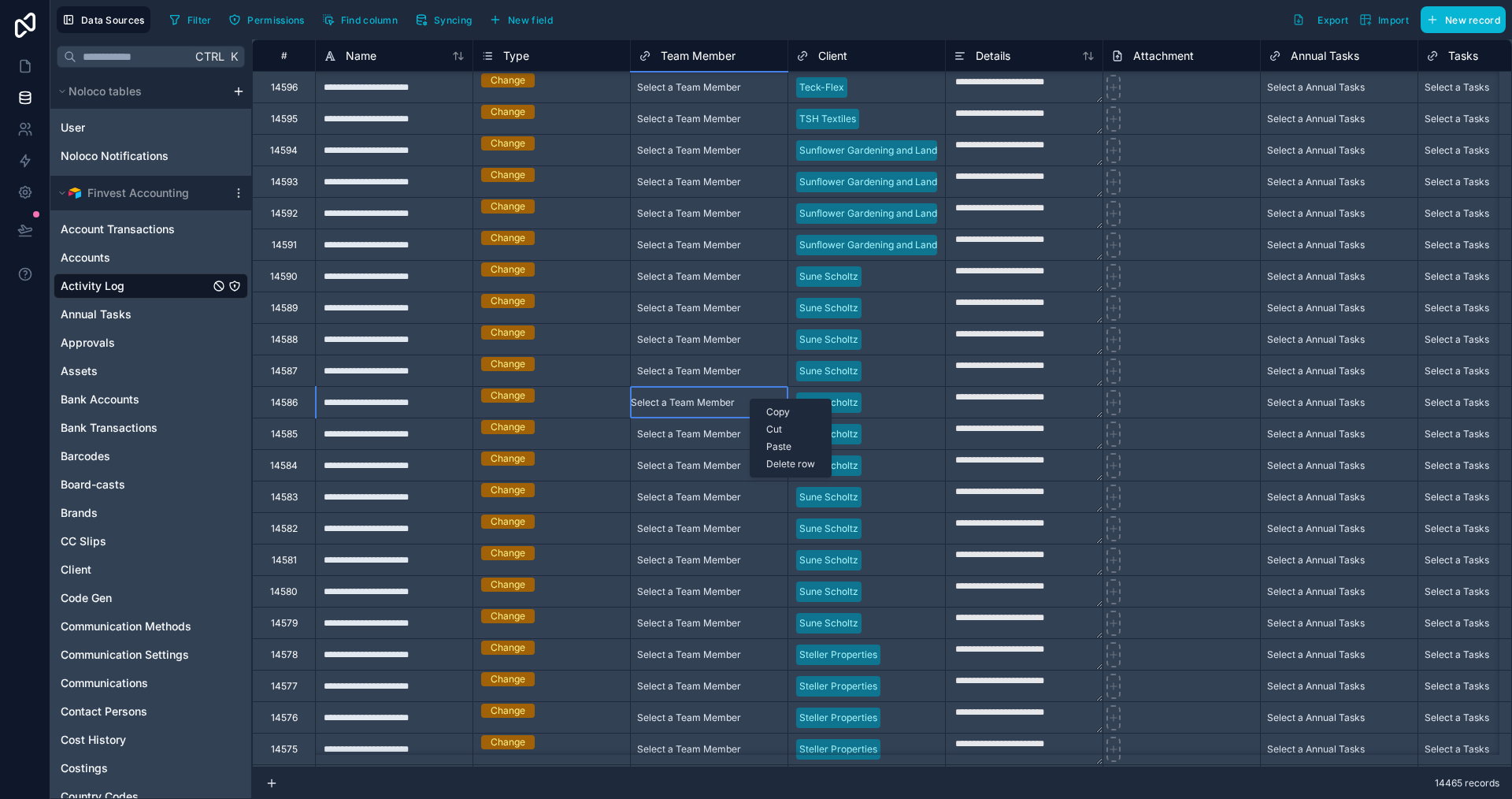 click on "Select a Team Member" at bounding box center (683, 403) 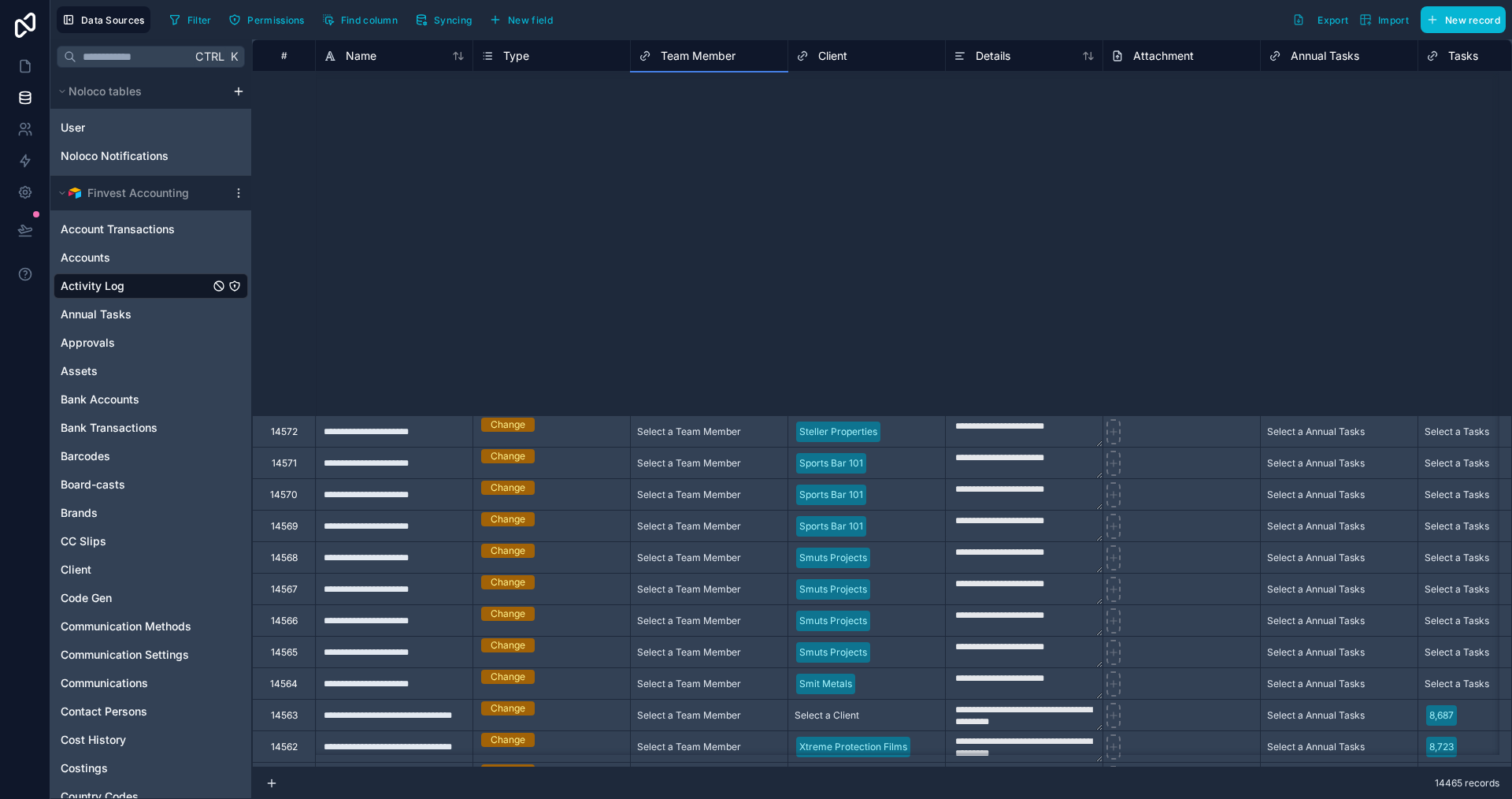 scroll, scrollTop: 7646, scrollLeft: 0, axis: vertical 